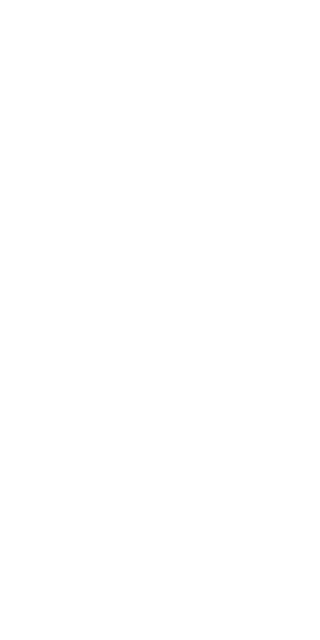 scroll, scrollTop: 0, scrollLeft: 0, axis: both 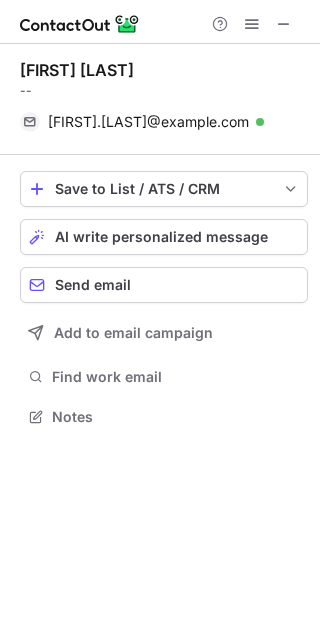 click on "Save to List / ATS / CRM List Select Lever Connect Greenhouse Connect Salesforce Connect Hubspot Connect Bullhorn Connect Zapier (100+ Applications) Connect Request a new integration AI write personalized message Send email Add to email campaign Find work email Notes" at bounding box center [164, 301] 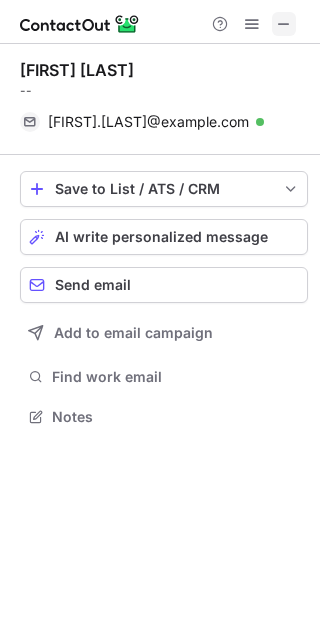 click at bounding box center (284, 24) 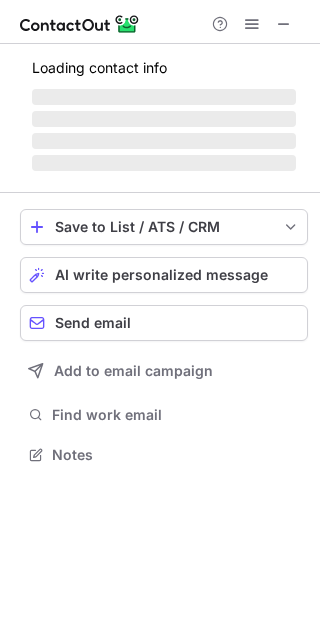 scroll, scrollTop: 10, scrollLeft: 10, axis: both 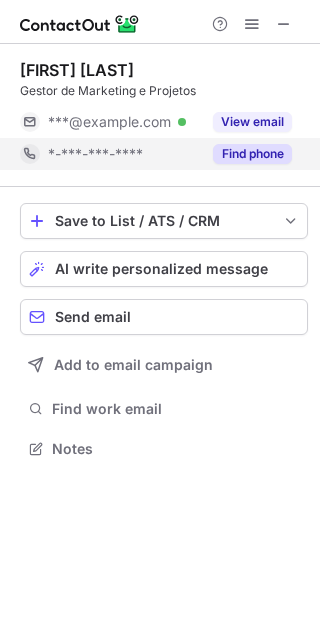 click on "Find phone" at bounding box center [252, 154] 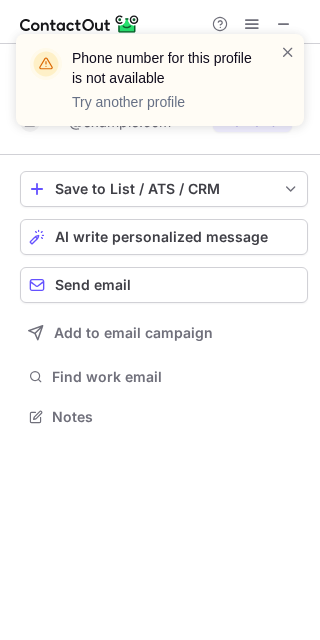 scroll, scrollTop: 402, scrollLeft: 320, axis: both 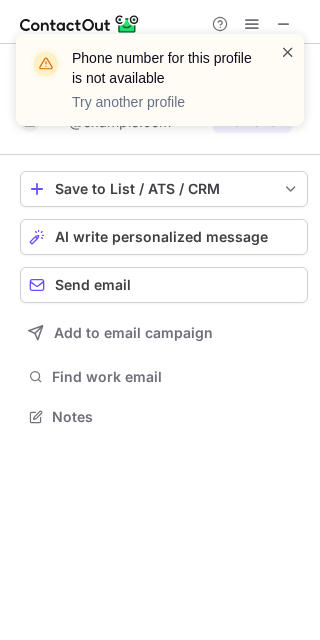 click at bounding box center [288, 52] 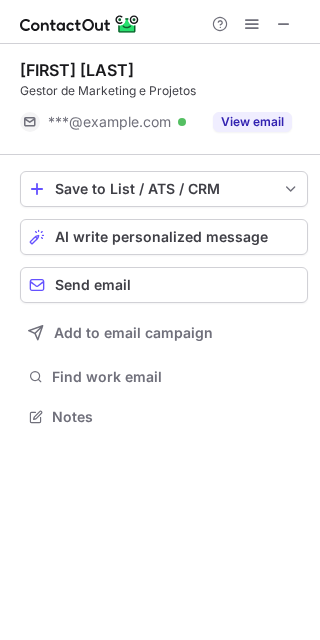 click on "Phone number for this profile is not available Try another profile" at bounding box center (160, 88) 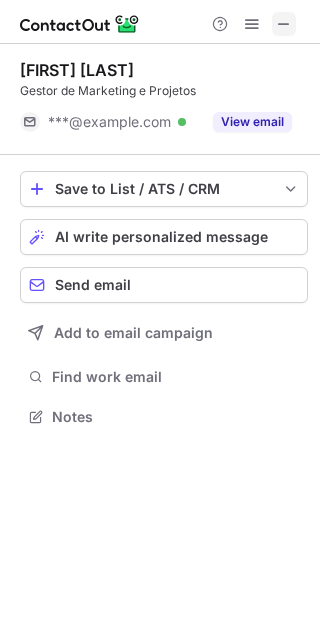 click at bounding box center (284, 24) 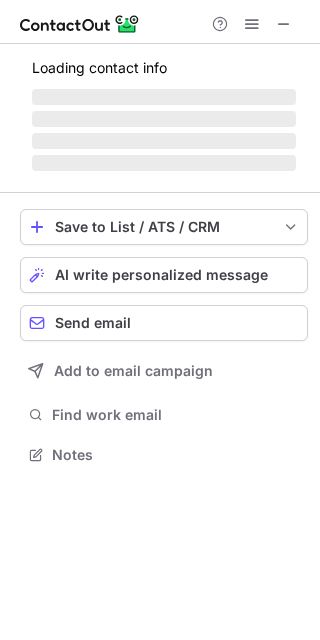 scroll, scrollTop: 10, scrollLeft: 10, axis: both 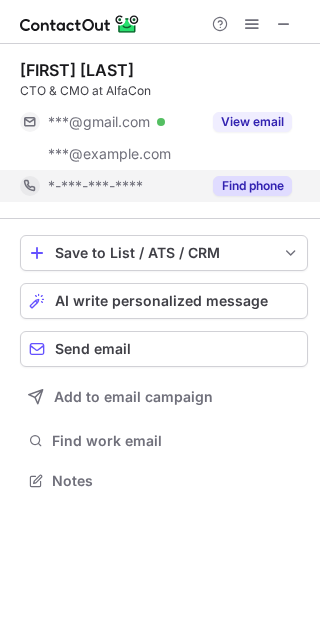 click on "Find phone" at bounding box center (252, 186) 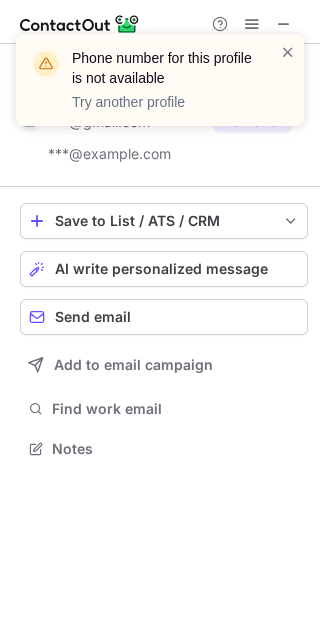 scroll, scrollTop: 434, scrollLeft: 320, axis: both 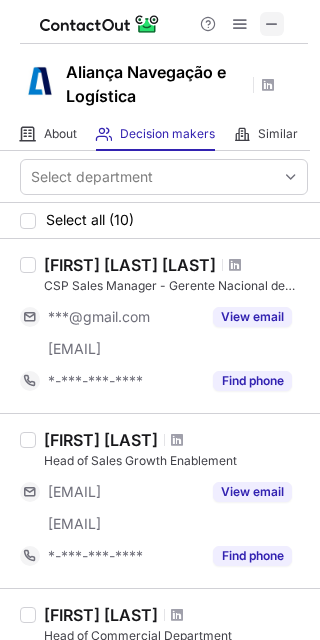 click at bounding box center [272, 24] 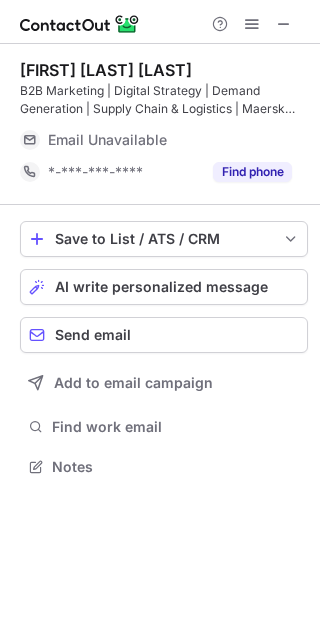 scroll, scrollTop: 10, scrollLeft: 10, axis: both 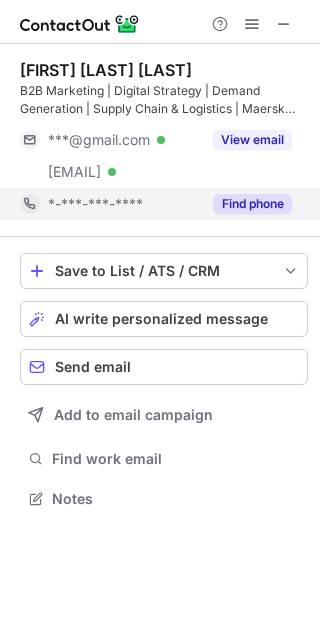 click on "Find phone" at bounding box center (252, 204) 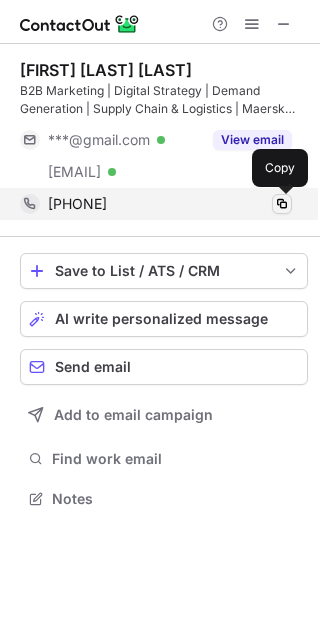 click at bounding box center [282, 204] 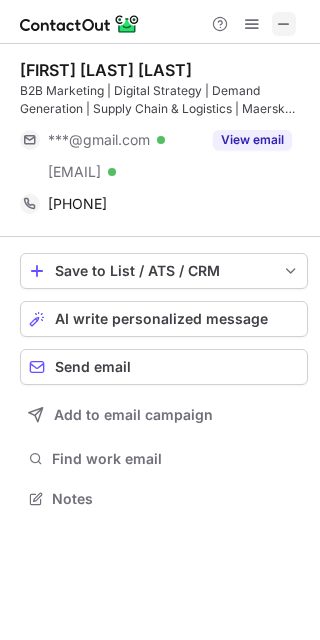 click at bounding box center [284, 24] 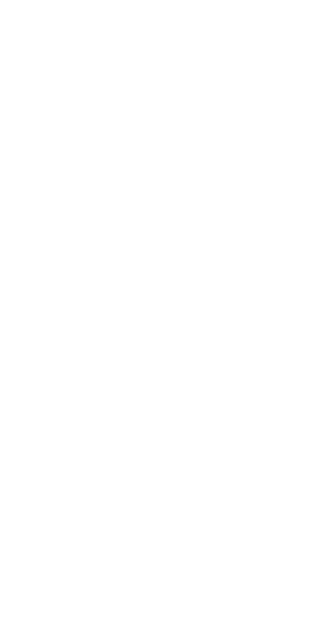 scroll, scrollTop: 0, scrollLeft: 0, axis: both 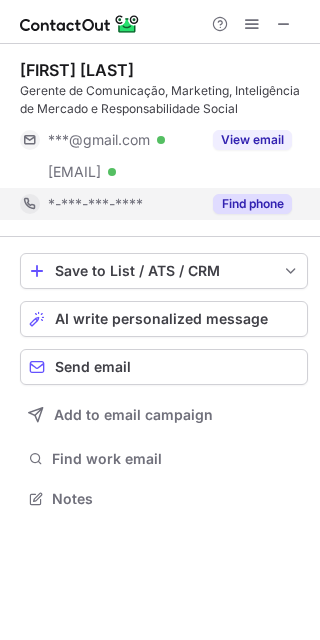click on "Find phone" at bounding box center (252, 204) 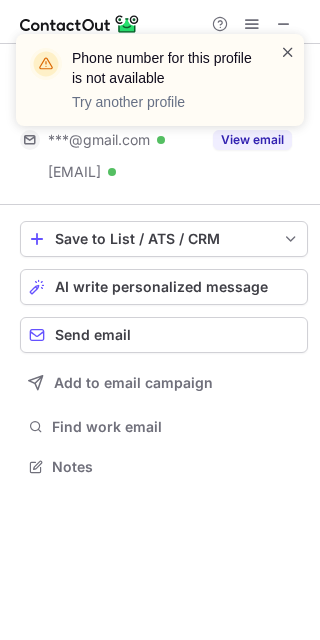 scroll, scrollTop: 452, scrollLeft: 320, axis: both 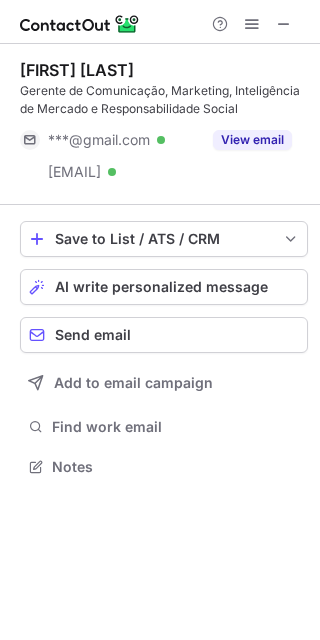 click on "Phone number for this profile is not available Try another profile" at bounding box center [160, 34] 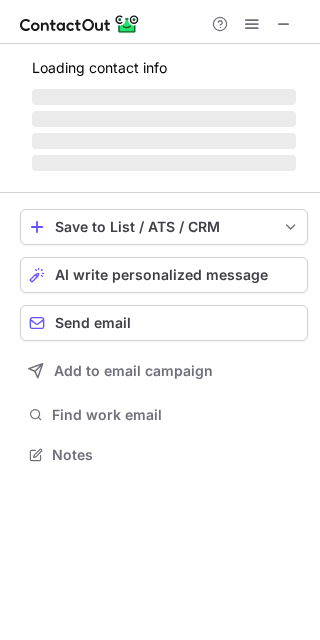 scroll, scrollTop: 443, scrollLeft: 320, axis: both 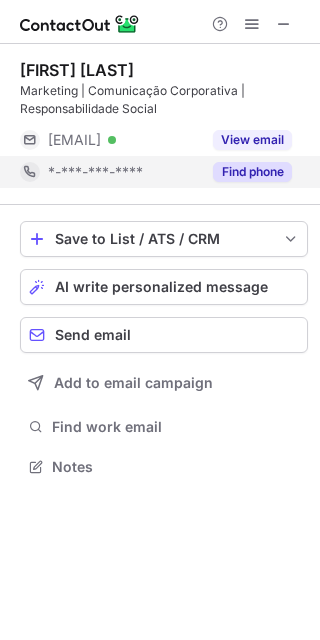 click on "Find phone" at bounding box center [252, 172] 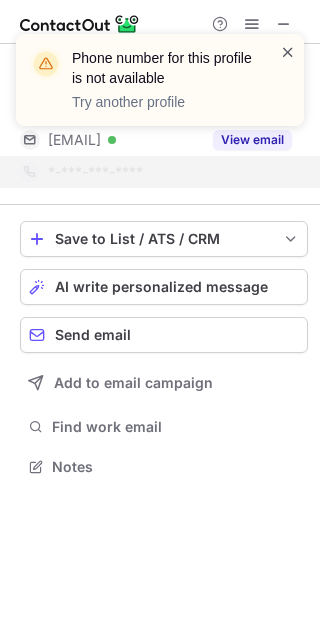 click at bounding box center (288, 52) 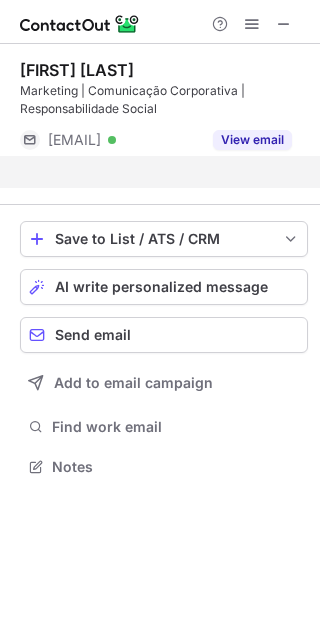 scroll, scrollTop: 420, scrollLeft: 320, axis: both 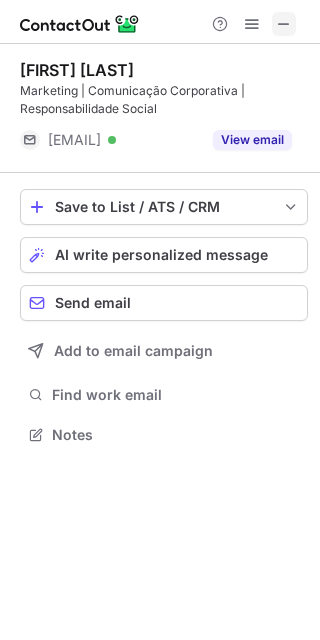 click at bounding box center (284, 24) 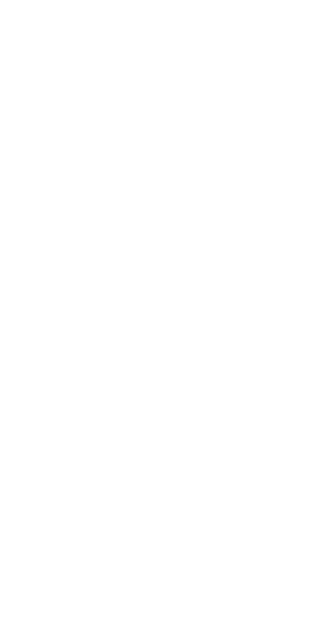 scroll, scrollTop: 0, scrollLeft: 0, axis: both 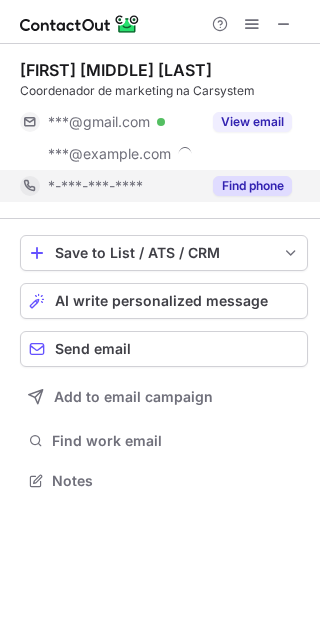click on "Find phone" at bounding box center (252, 186) 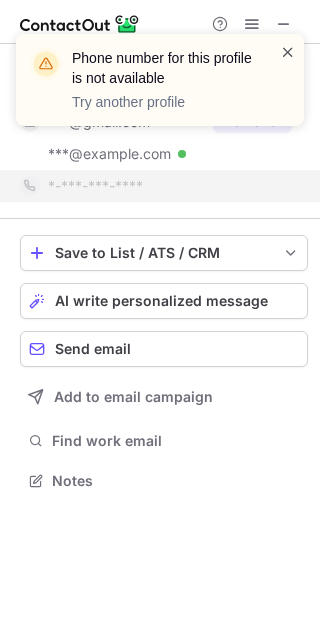 click at bounding box center [288, 52] 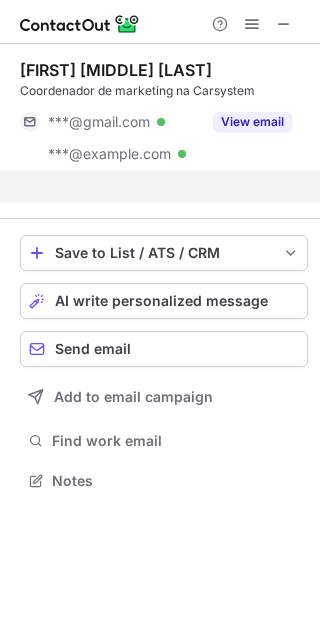 scroll, scrollTop: 434, scrollLeft: 320, axis: both 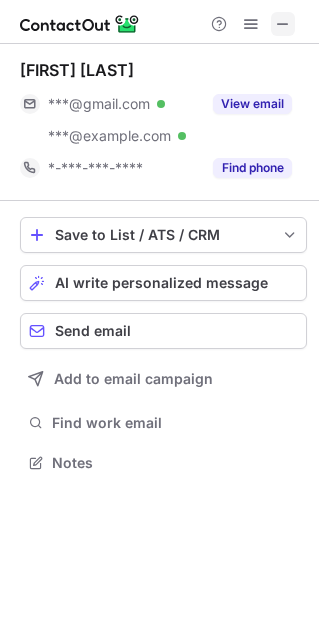 click at bounding box center (283, 24) 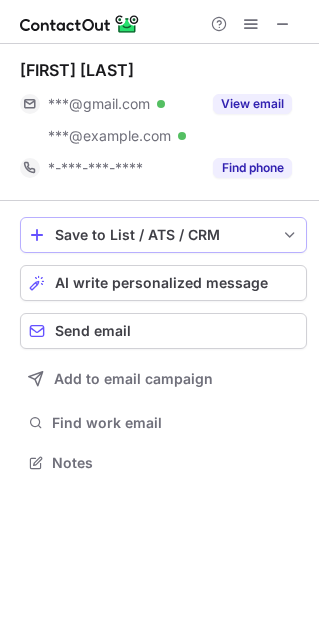 click on "[FIRST] [LAST] ***@gmail.com Verified ***@omeletecompany.com Verified View email [PHONE] Find phone Save to List / ATS / CRM List Select Lever Connect Greenhouse Connect Salesforce Connect Hubspot Connect Bullhorn Connect Zapier (100+ Applications) Connect Request a new integration AI write personalized message Send email Add to email campaign Find work email Notes" at bounding box center [159, 268] 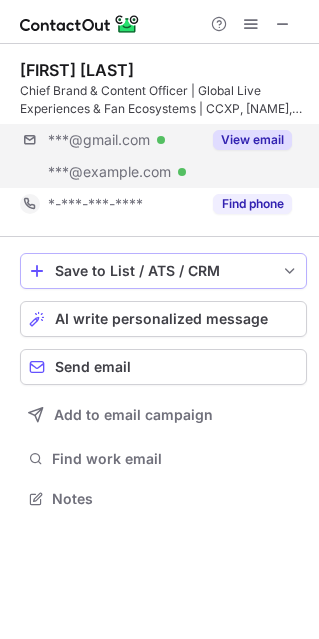 scroll, scrollTop: 10, scrollLeft: 10, axis: both 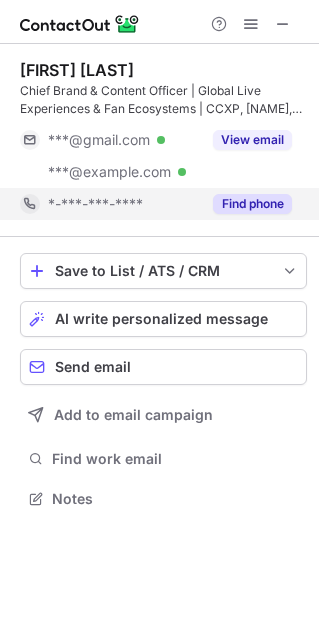 click on "Find phone" at bounding box center [252, 204] 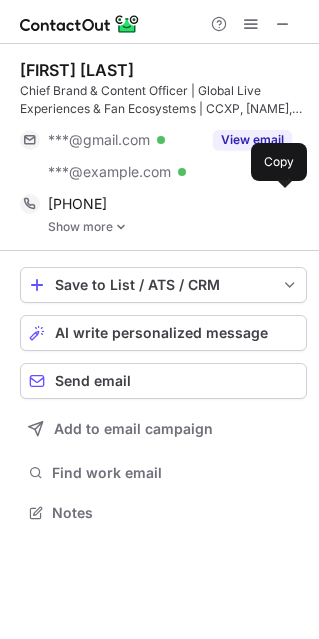 scroll, scrollTop: 10, scrollLeft: 10, axis: both 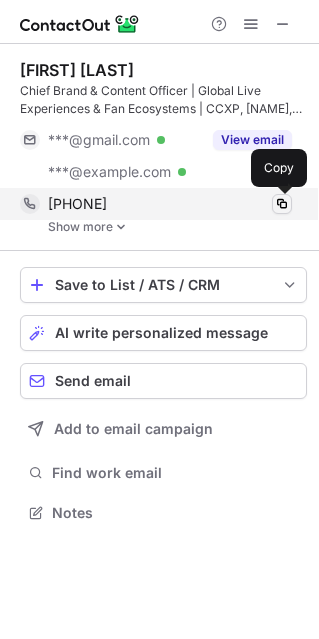 click at bounding box center [282, 204] 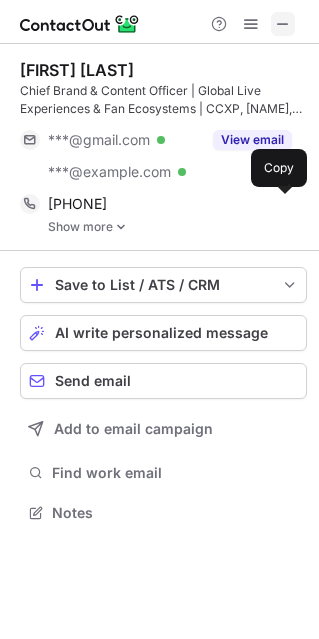 click at bounding box center (283, 24) 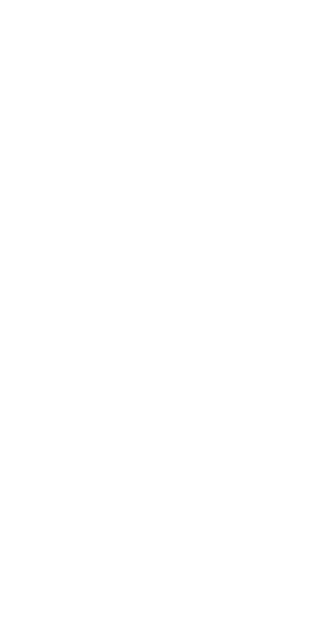 scroll, scrollTop: 0, scrollLeft: 0, axis: both 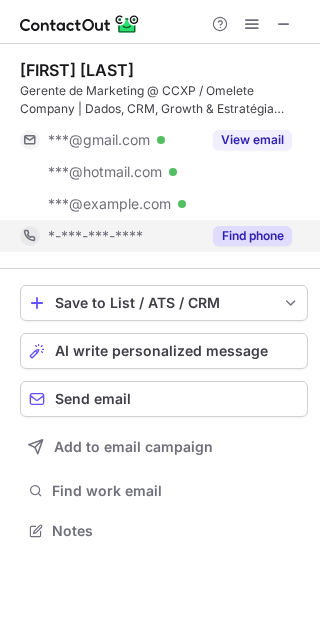 click on "Find phone" at bounding box center (252, 236) 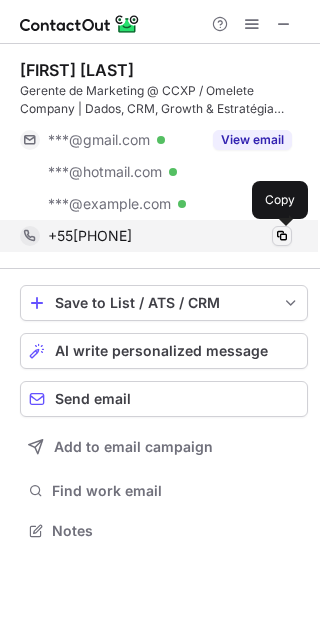 click at bounding box center (282, 236) 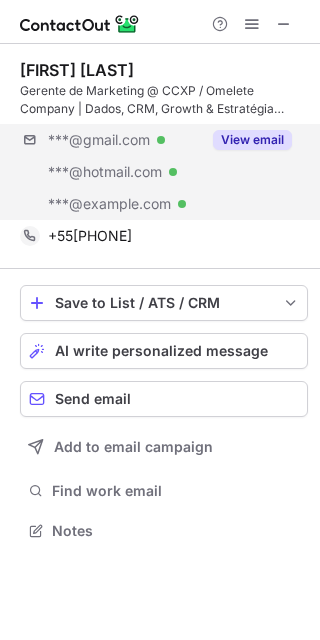 click on "***@gmail.com Verified ***@hotmail.com Verified ***@omeletecompany.com Verified View email" at bounding box center [164, 172] 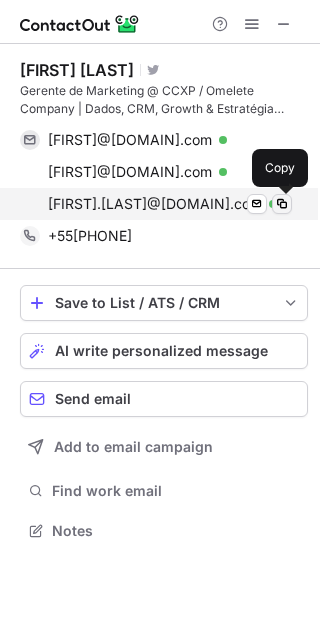 click at bounding box center [282, 204] 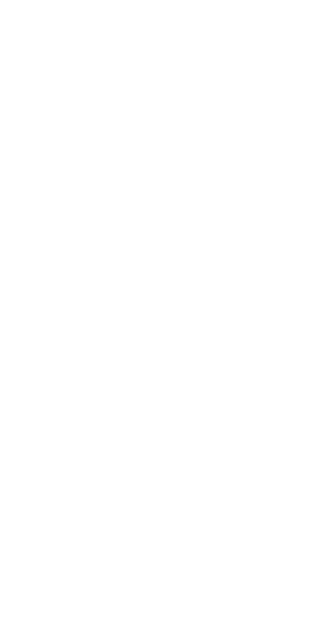 scroll, scrollTop: 0, scrollLeft: 0, axis: both 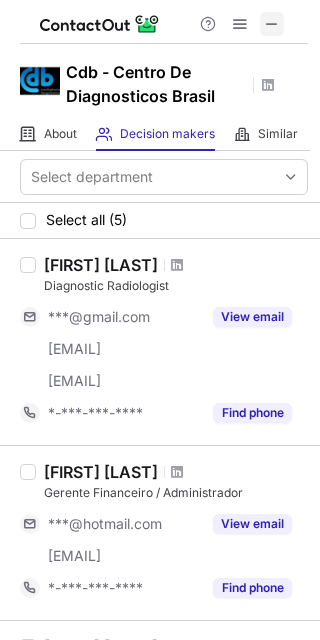 click at bounding box center (272, 24) 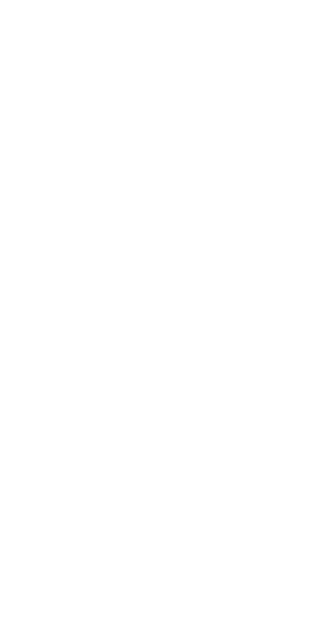 scroll, scrollTop: 0, scrollLeft: 0, axis: both 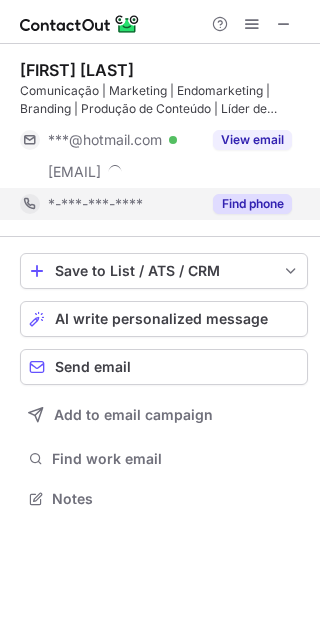 click on "Find phone" at bounding box center [252, 204] 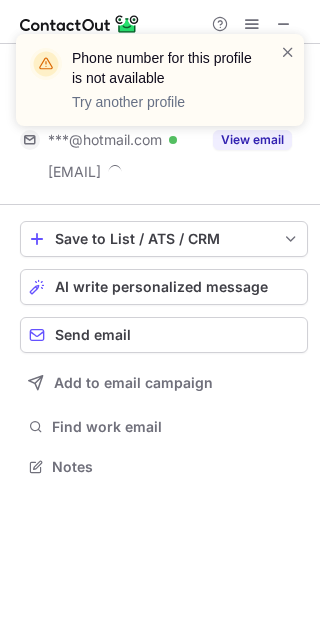 scroll, scrollTop: 452, scrollLeft: 320, axis: both 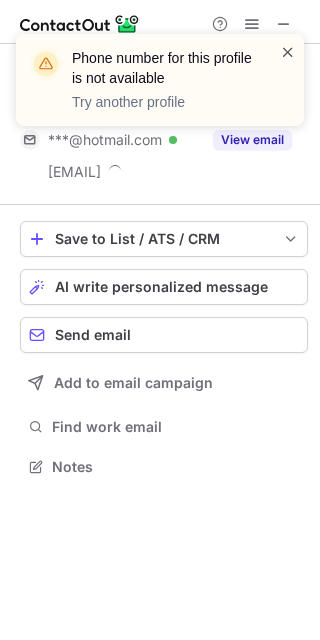 click at bounding box center [288, 52] 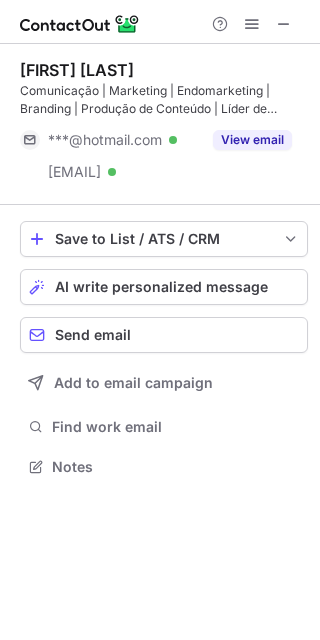 click on "Phone number for this profile is not available Try another profile" at bounding box center (160, 88) 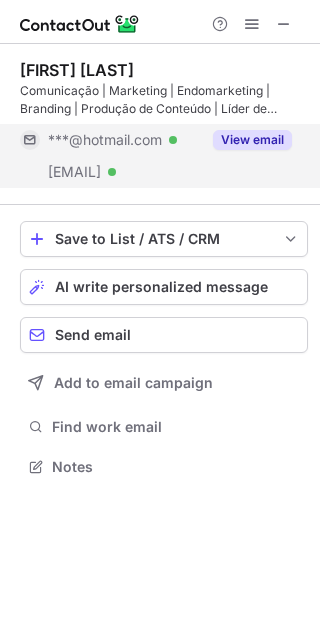 click on "View email" at bounding box center [252, 140] 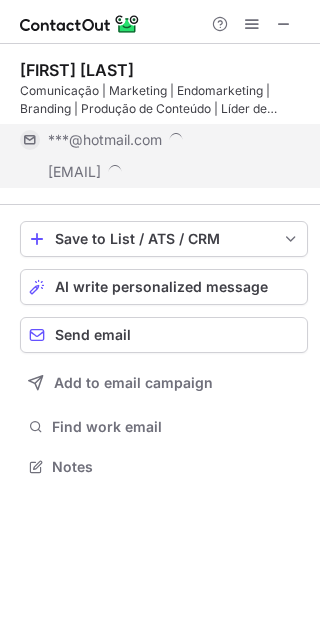 scroll, scrollTop: 10, scrollLeft: 10, axis: both 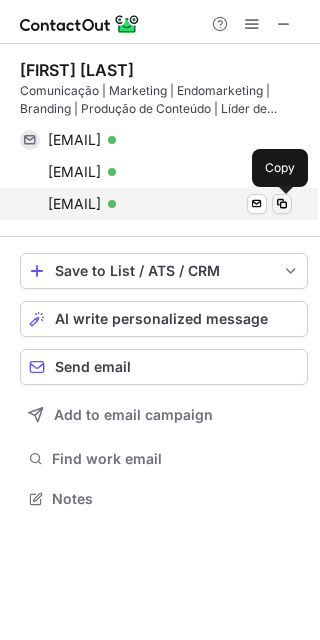 click at bounding box center (282, 204) 